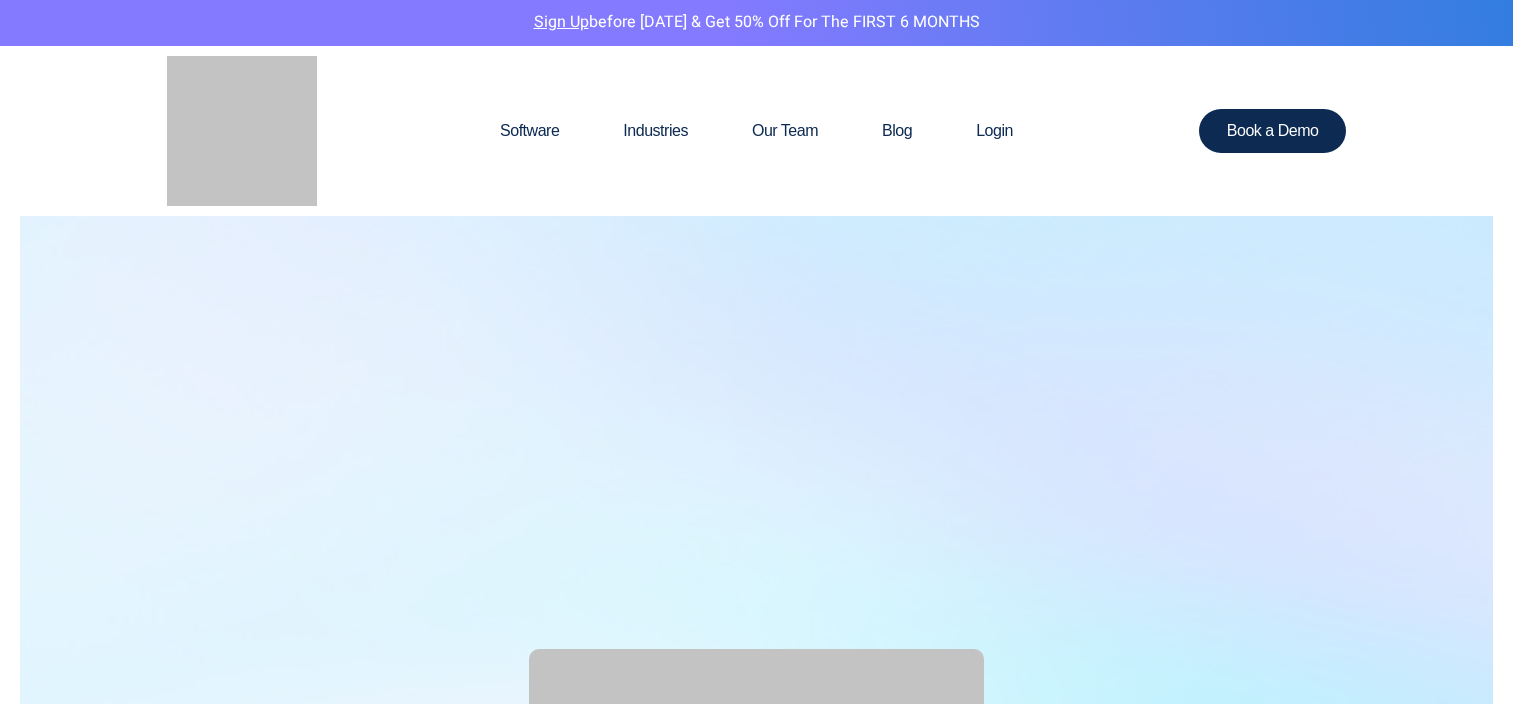scroll, scrollTop: 0, scrollLeft: 0, axis: both 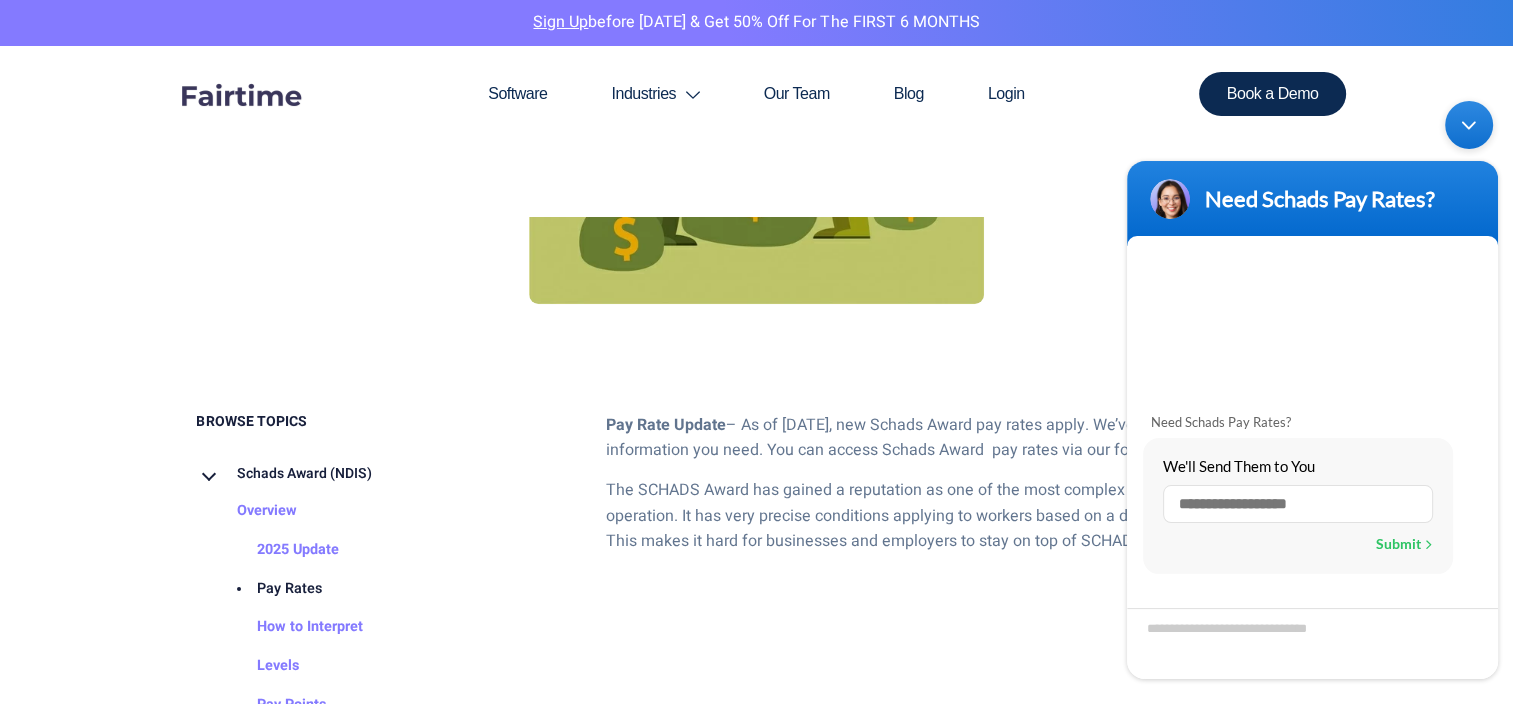click at bounding box center (1298, 503) 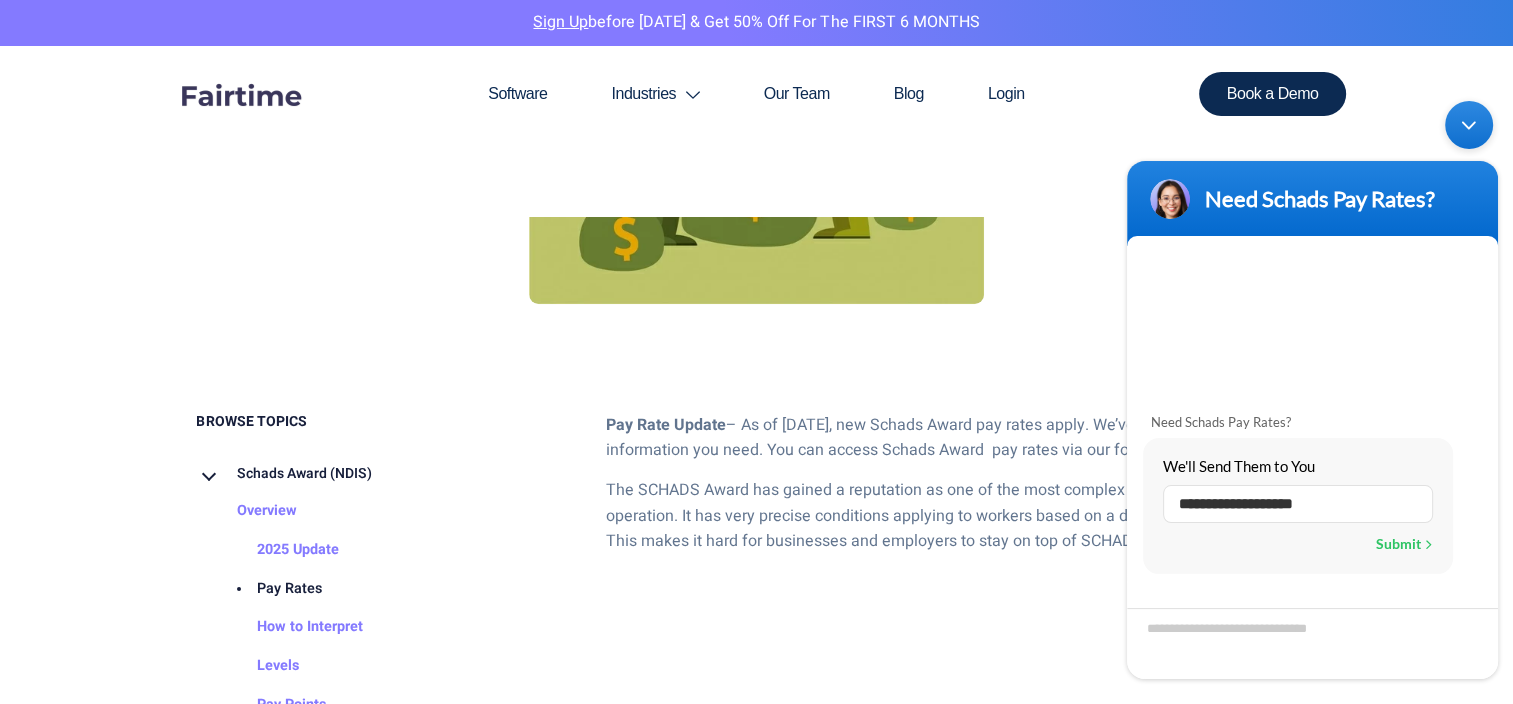 click on "Submit" at bounding box center (1404, 543) 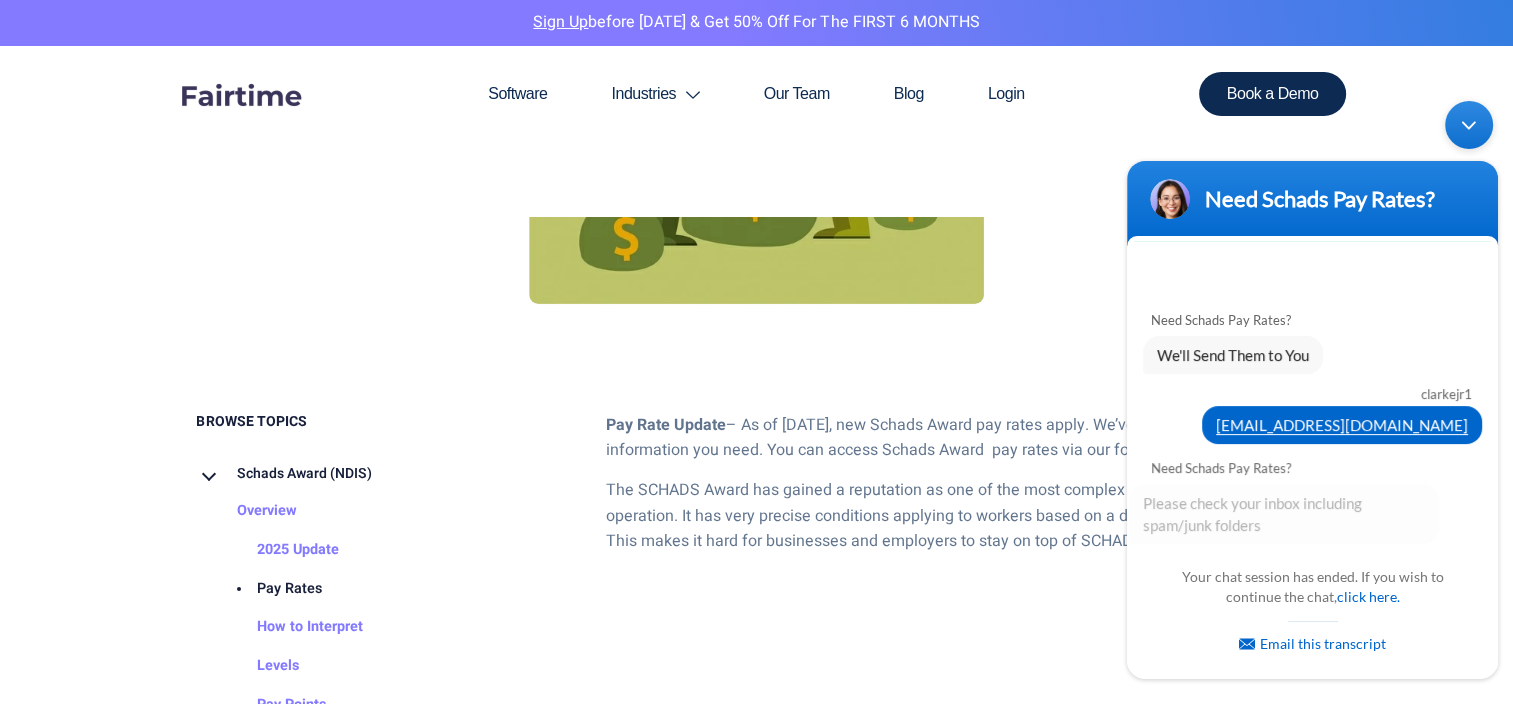scroll, scrollTop: 33, scrollLeft: 0, axis: vertical 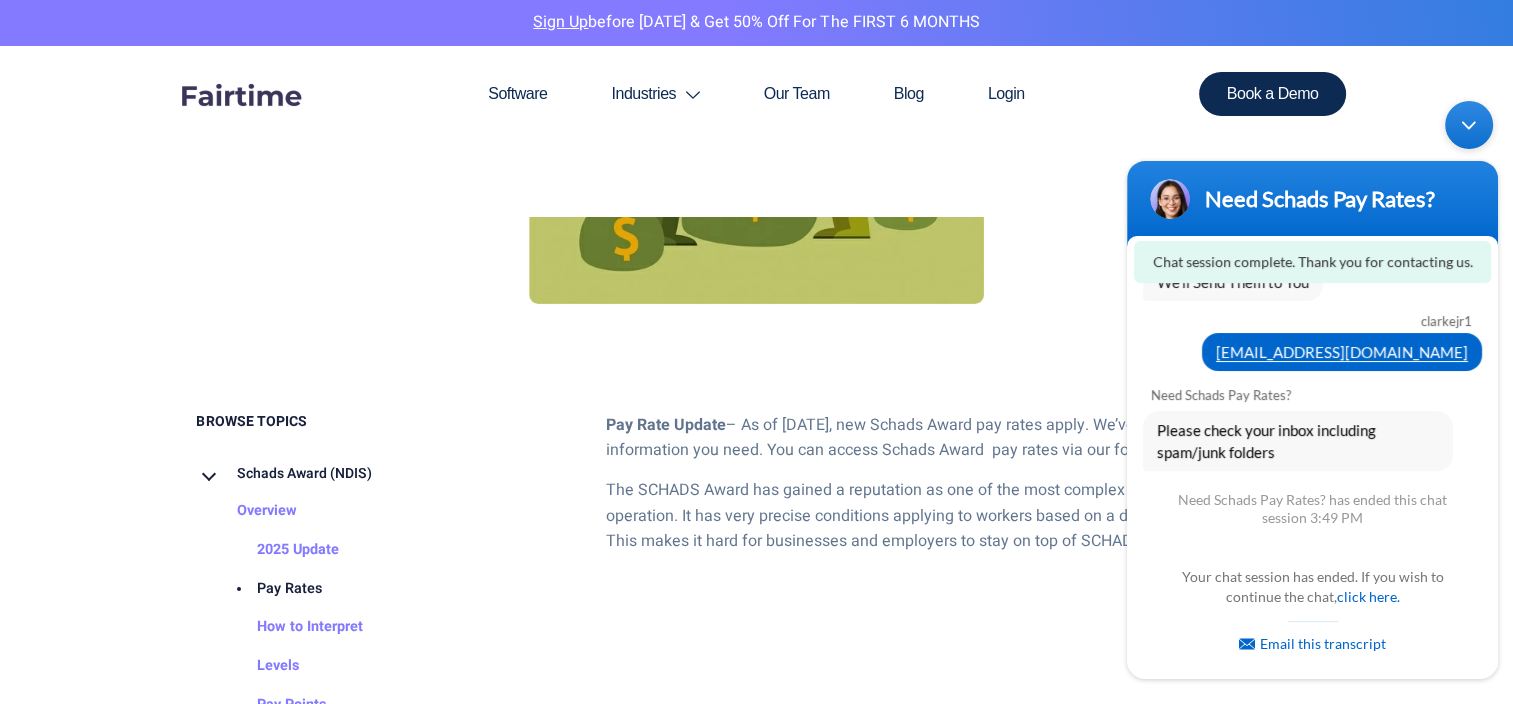 click at bounding box center (1469, 124) 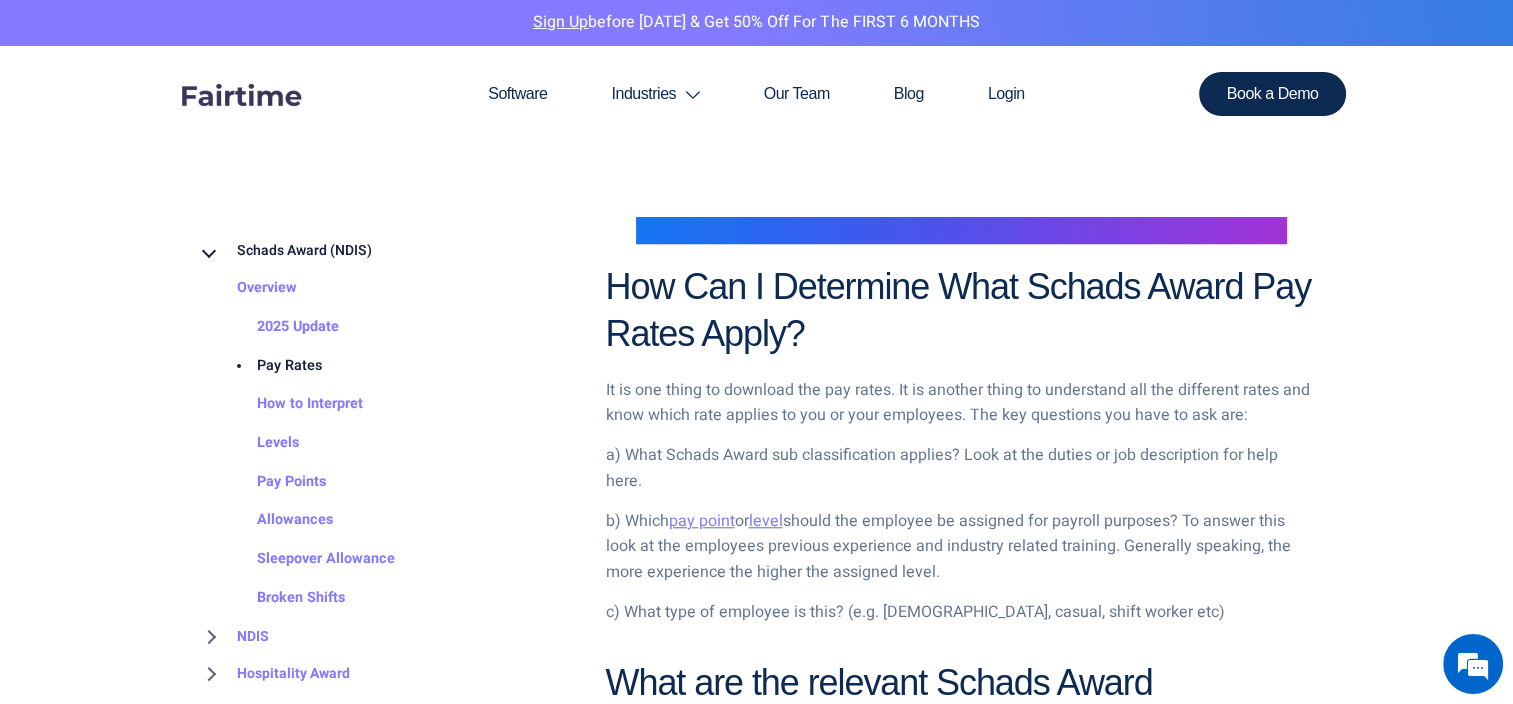 scroll, scrollTop: 1800, scrollLeft: 0, axis: vertical 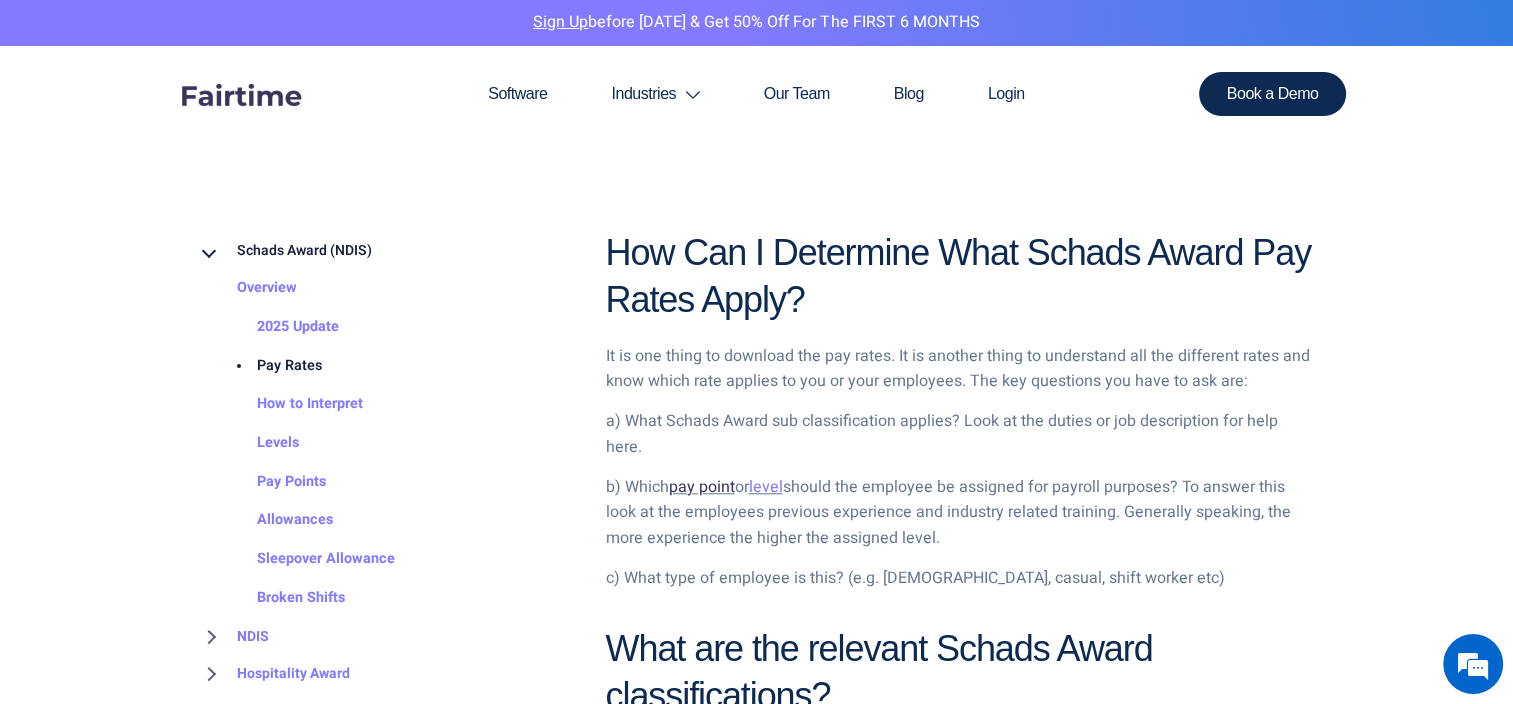 click on "pay point" at bounding box center (702, 487) 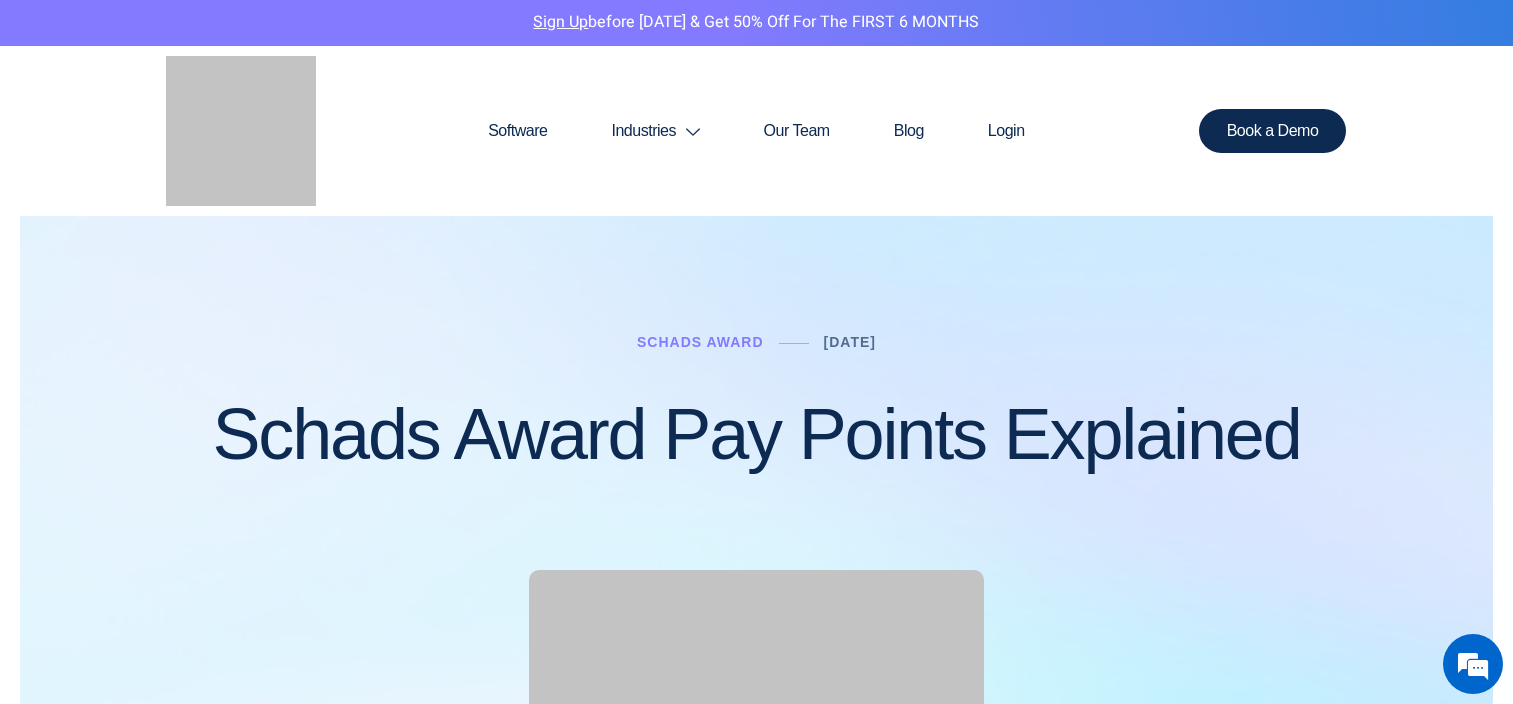 scroll, scrollTop: 0, scrollLeft: 0, axis: both 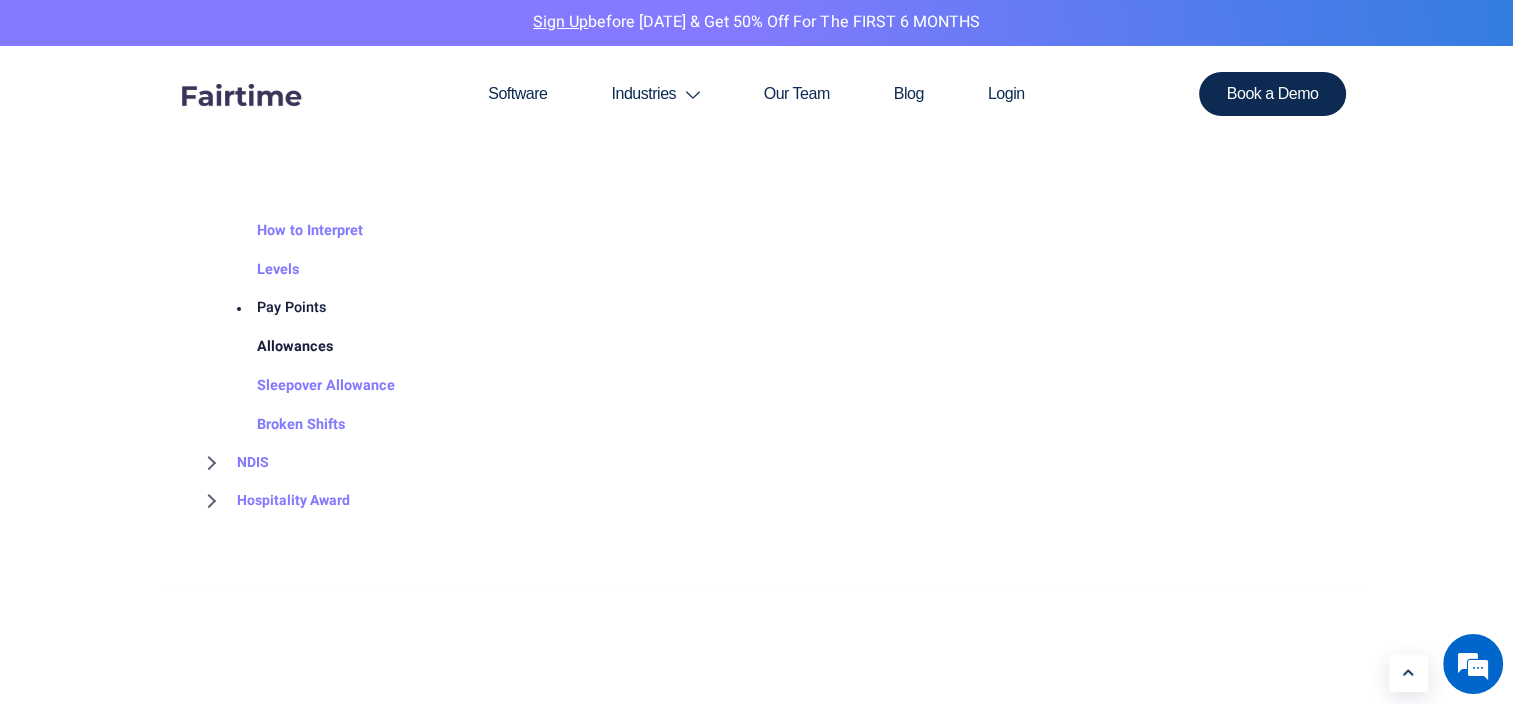 click on "Allowances" at bounding box center [275, 347] 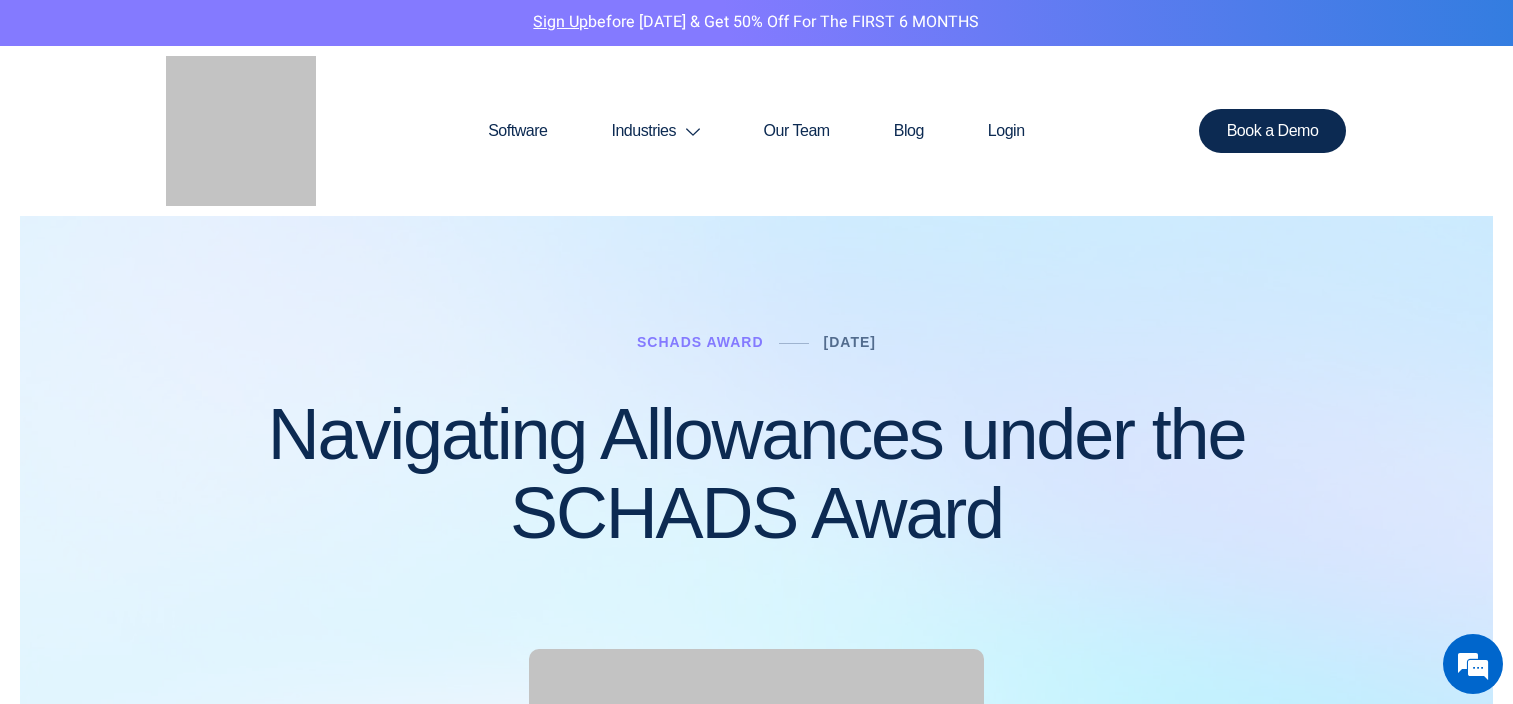 scroll, scrollTop: 0, scrollLeft: 0, axis: both 